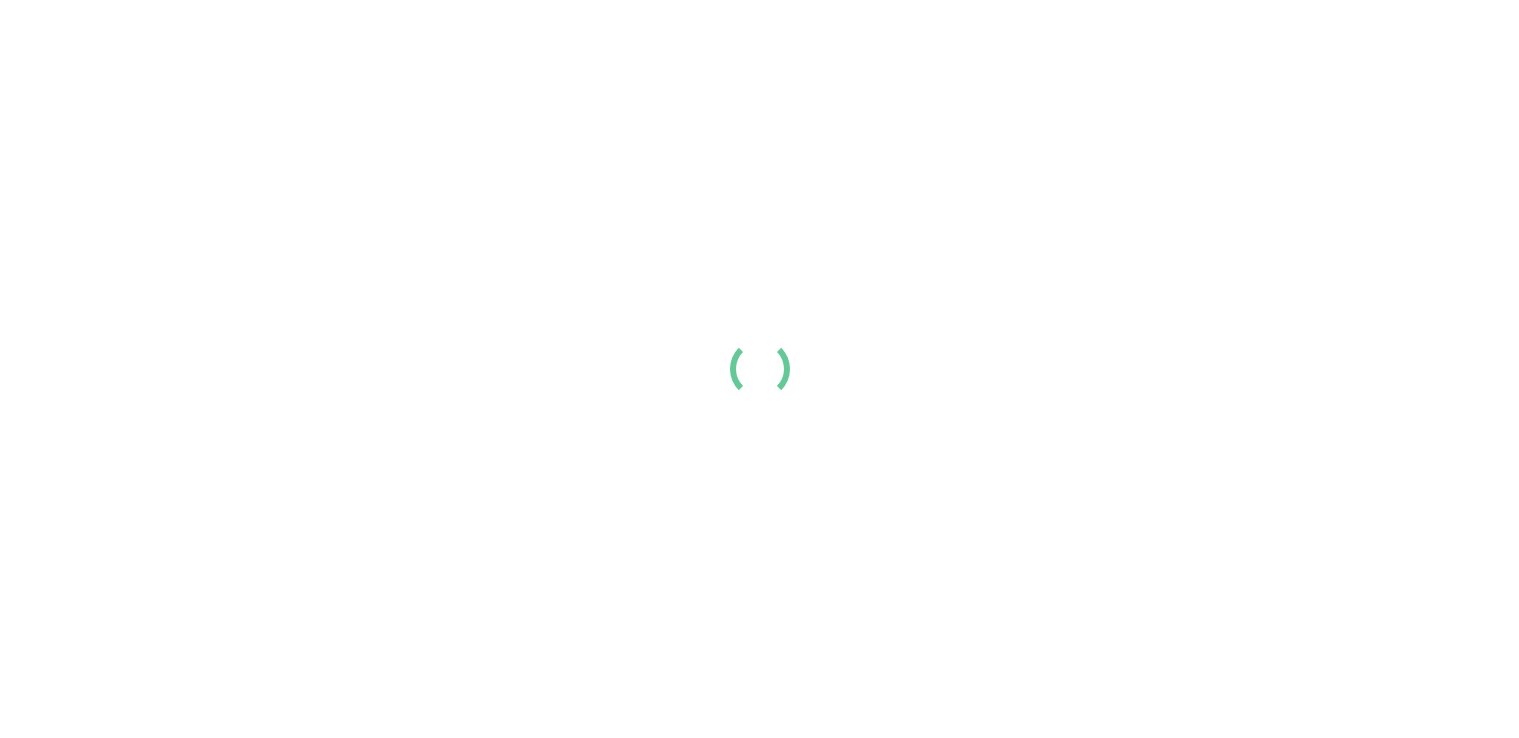 scroll, scrollTop: 0, scrollLeft: 0, axis: both 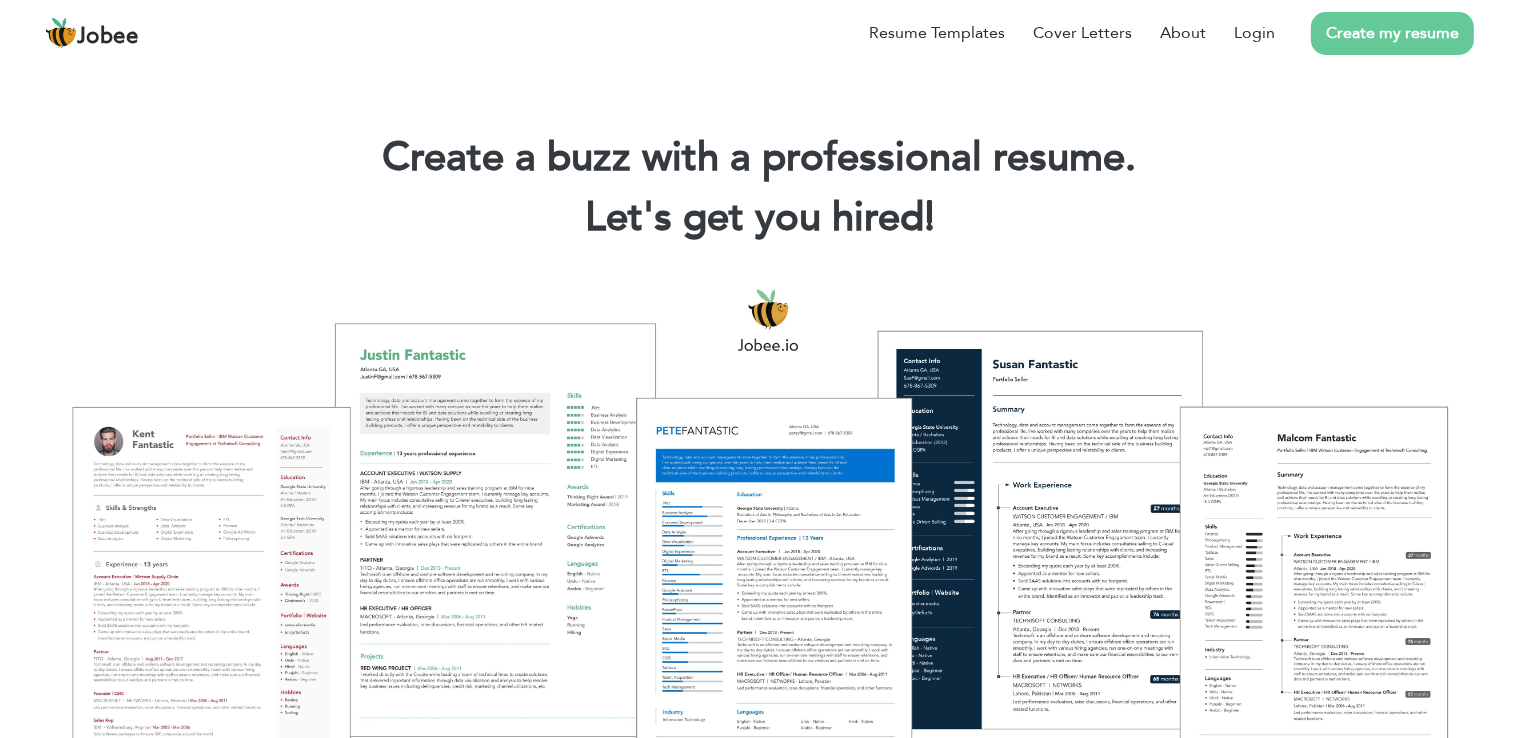 click on "Create my resume" at bounding box center [1392, 33] 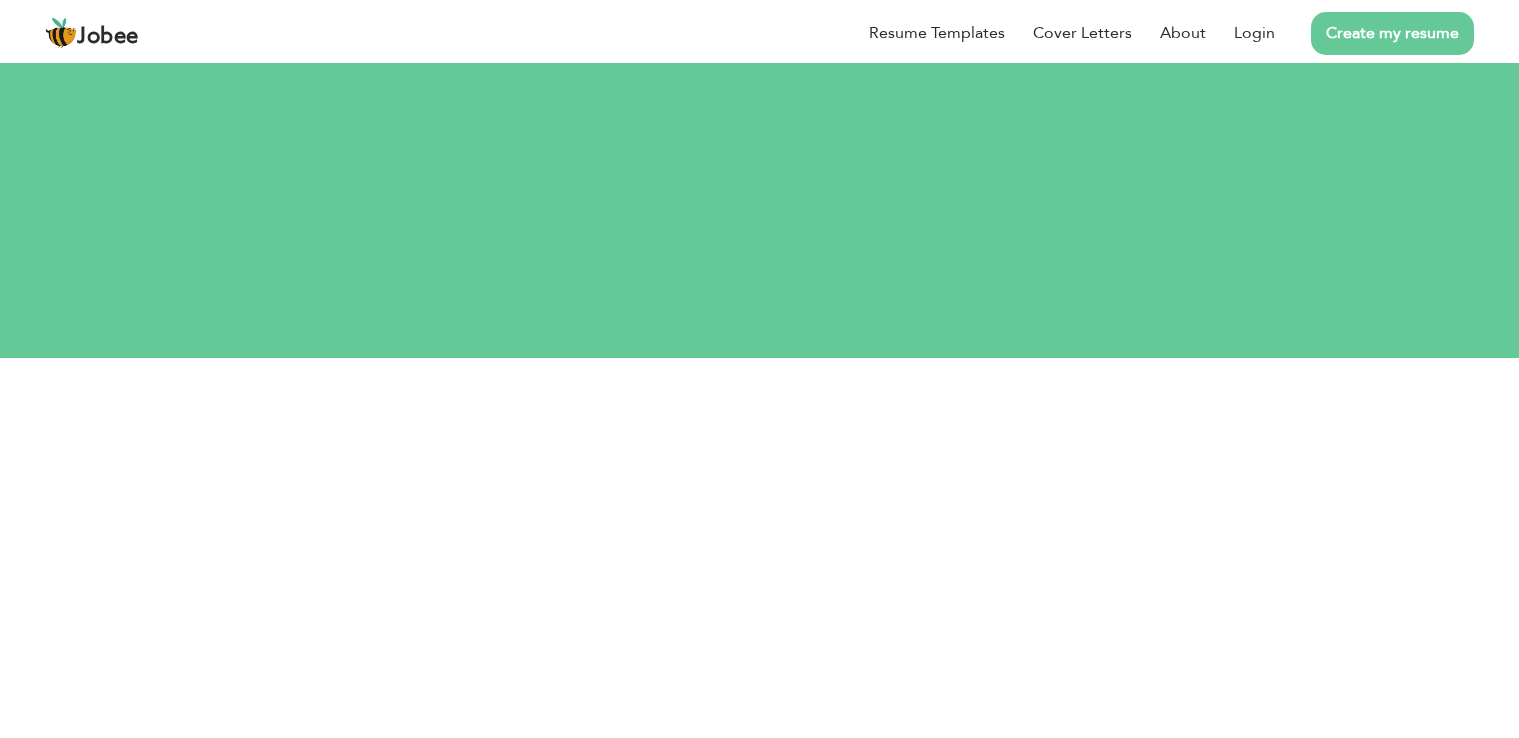 scroll, scrollTop: 0, scrollLeft: 0, axis: both 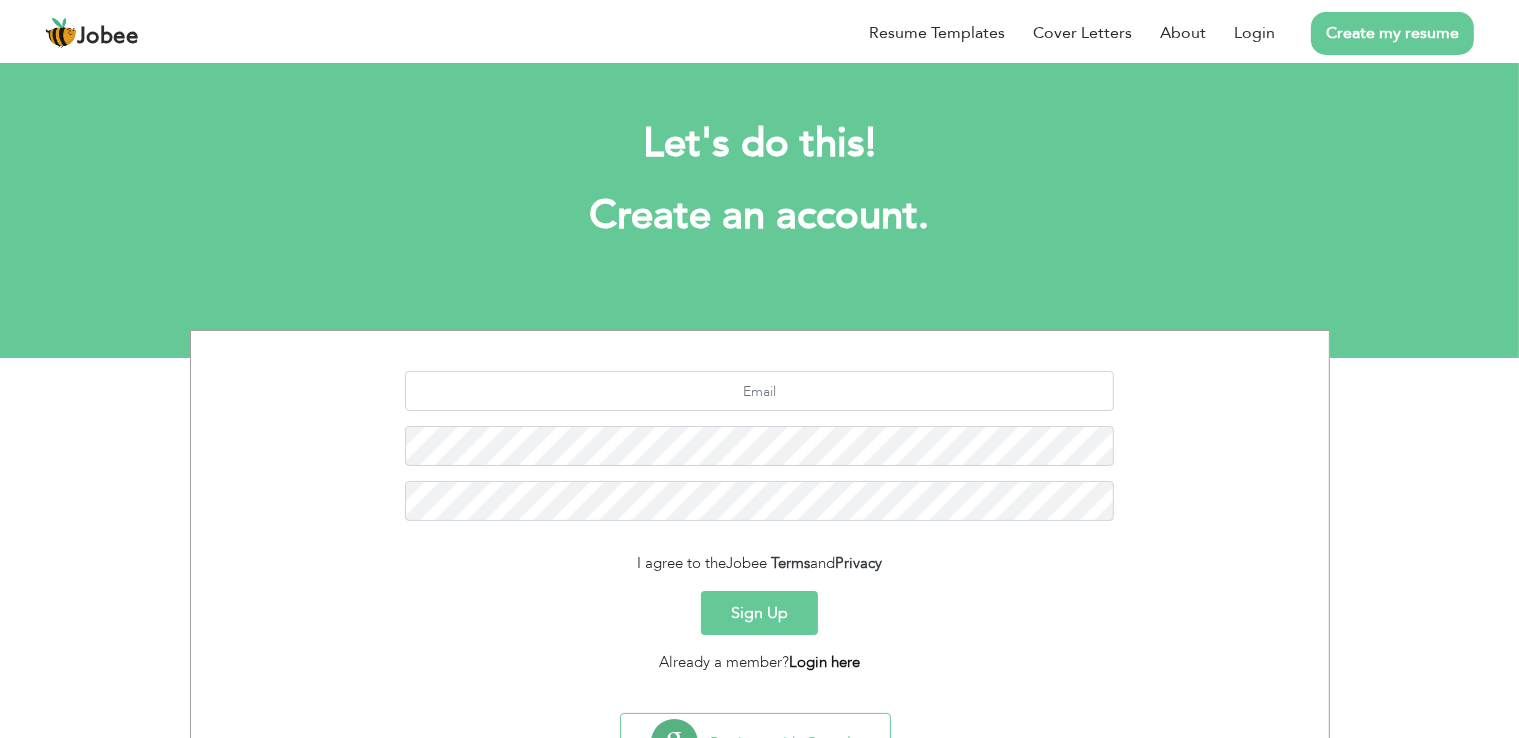 click on "Login here" at bounding box center [824, 662] 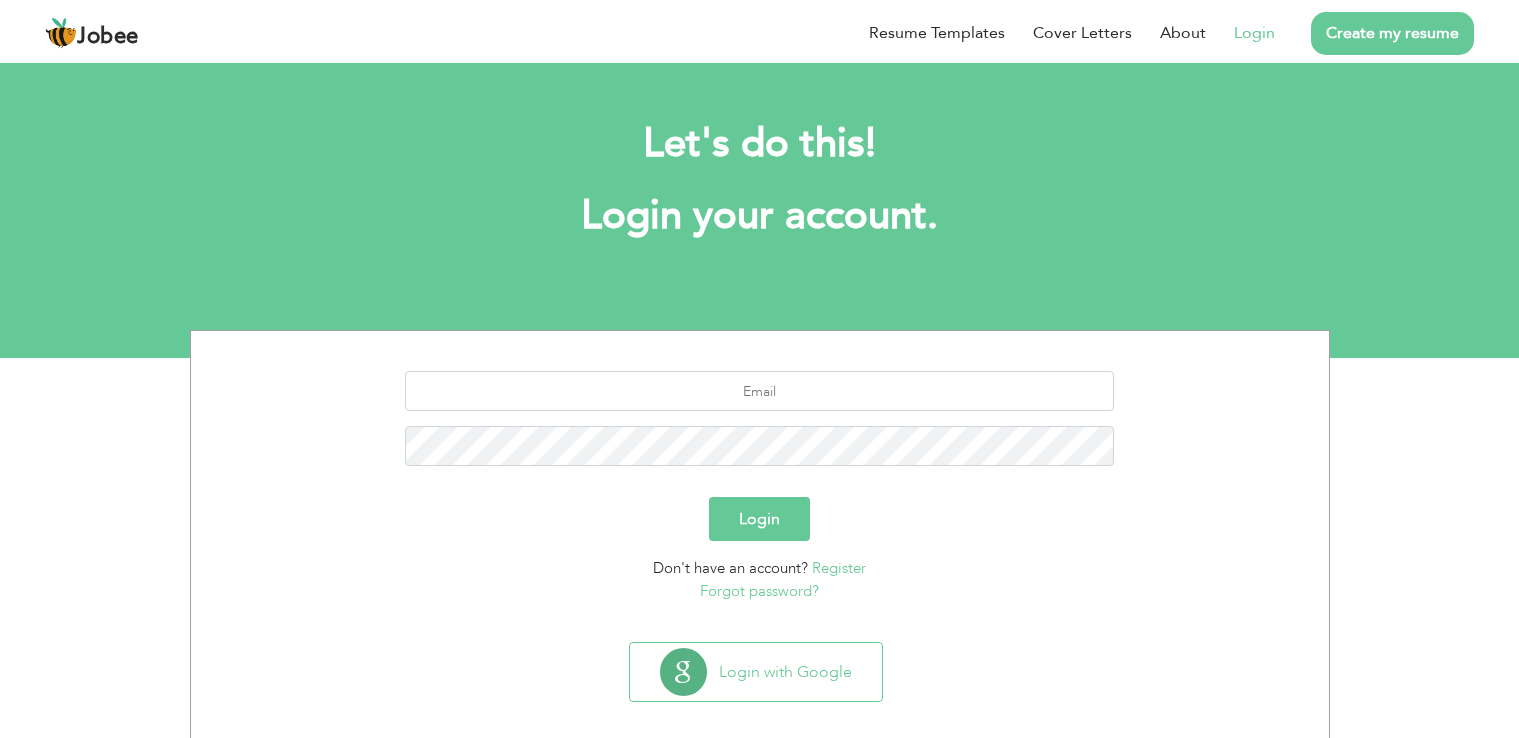 scroll, scrollTop: 0, scrollLeft: 0, axis: both 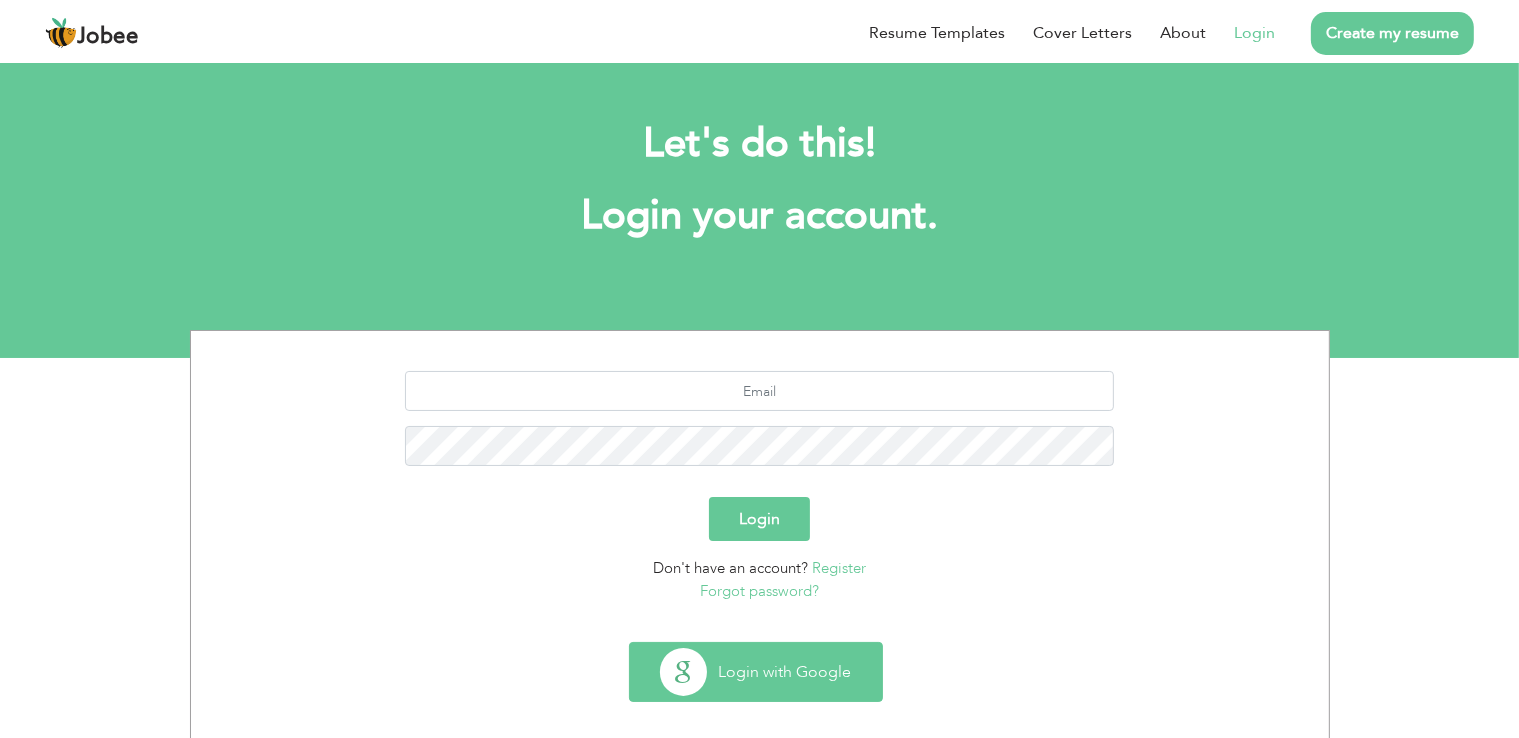 click on "Login with Google" at bounding box center [756, 672] 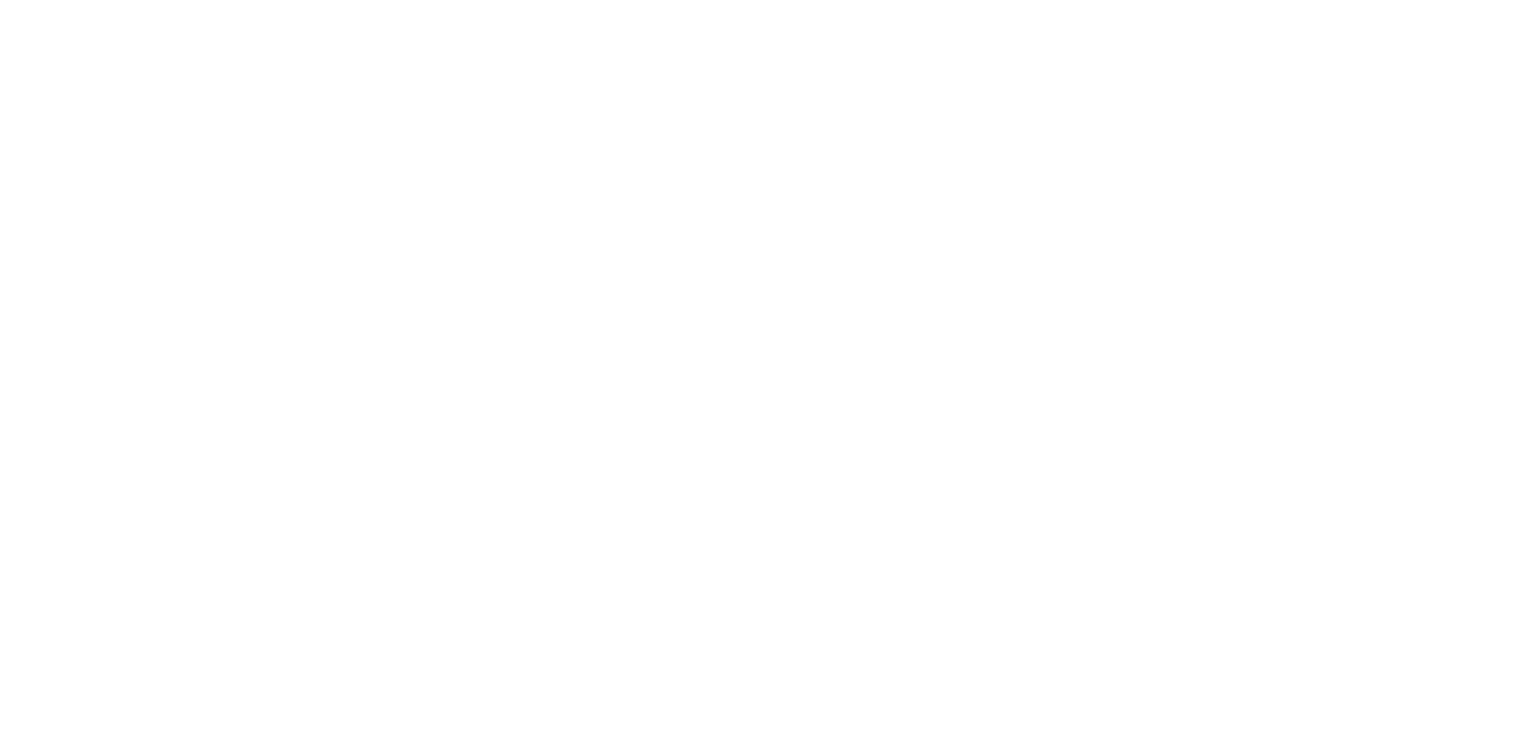 scroll, scrollTop: 0, scrollLeft: 0, axis: both 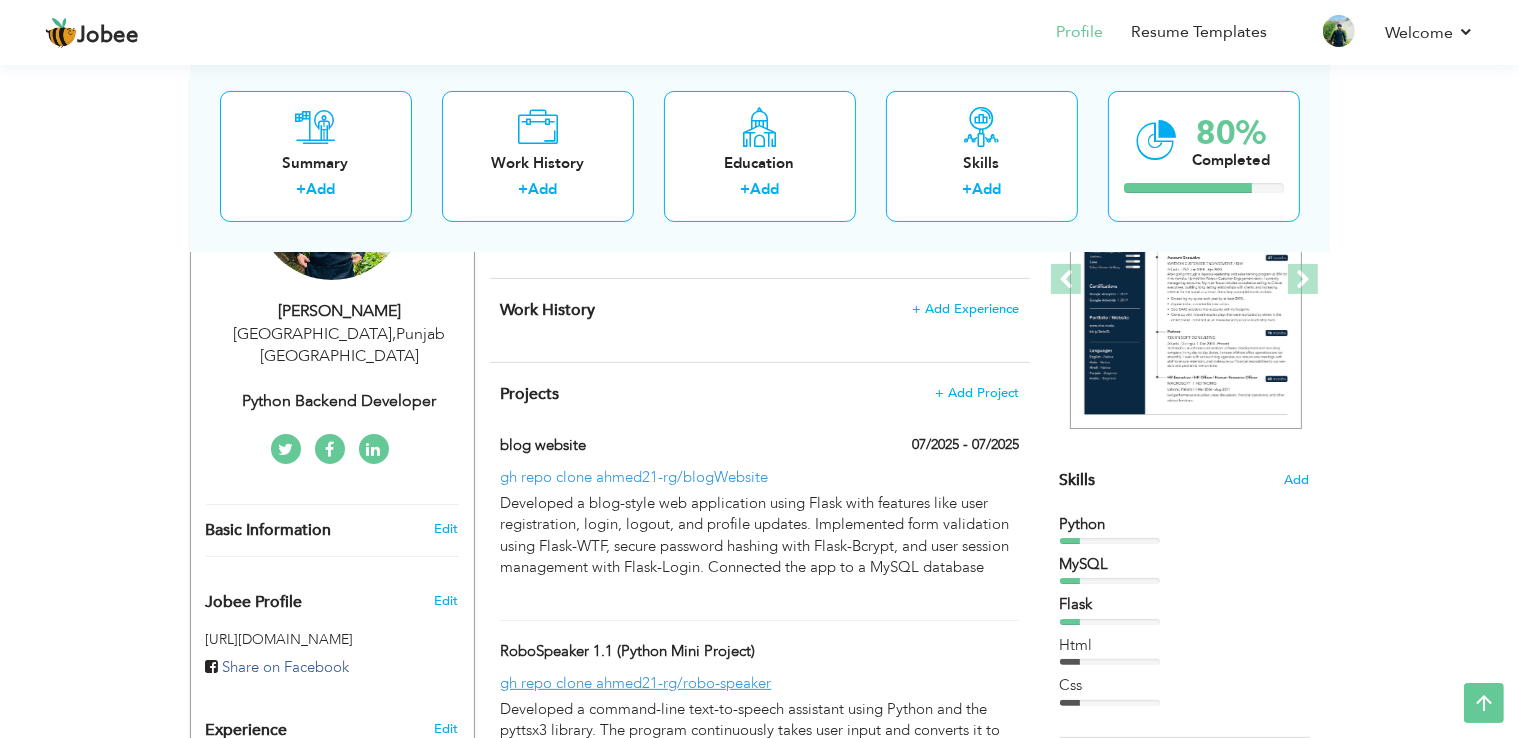 drag, startPoint x: 780, startPoint y: 472, endPoint x: 636, endPoint y: 472, distance: 144 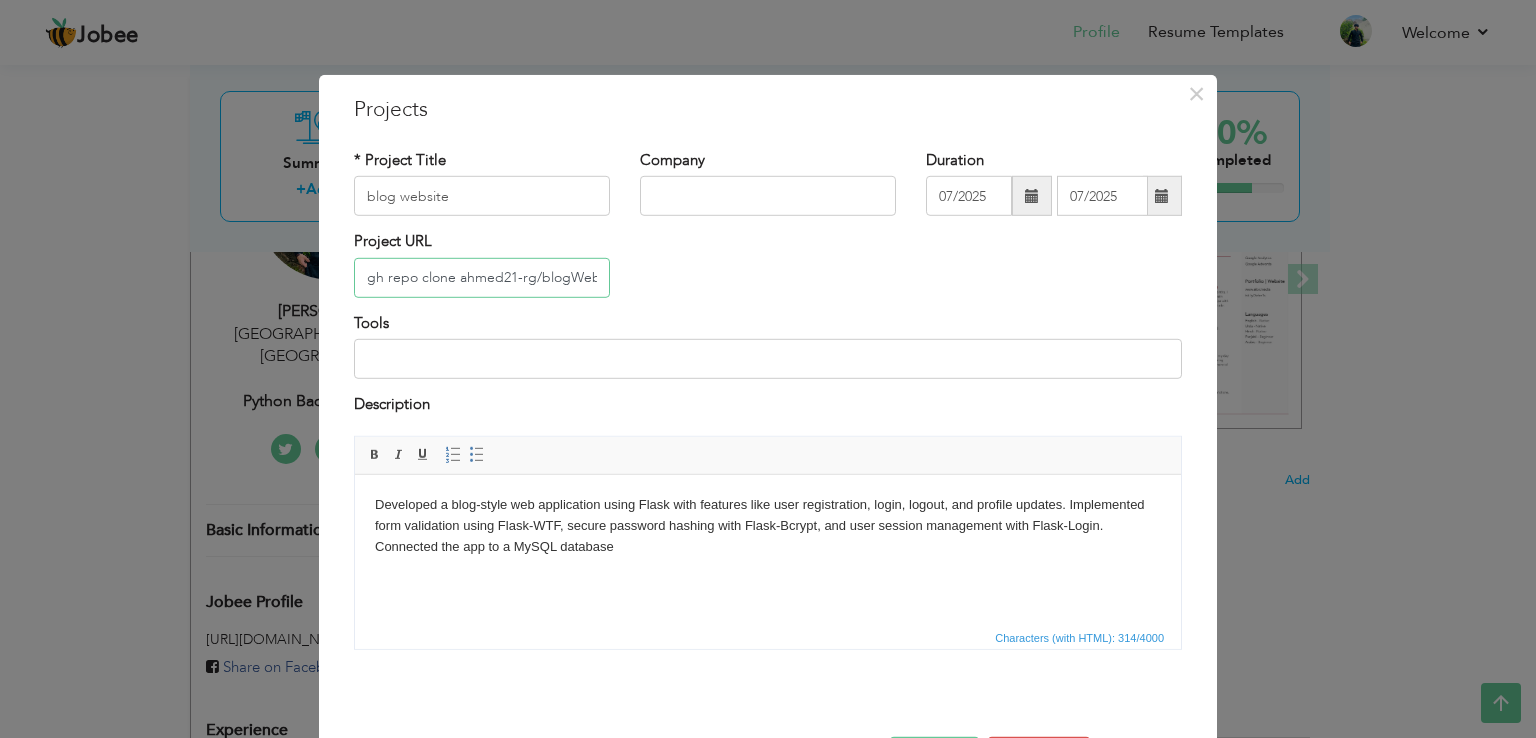 click on "gh repo clone ahmed21-rg/blogWebsite" at bounding box center [482, 278] 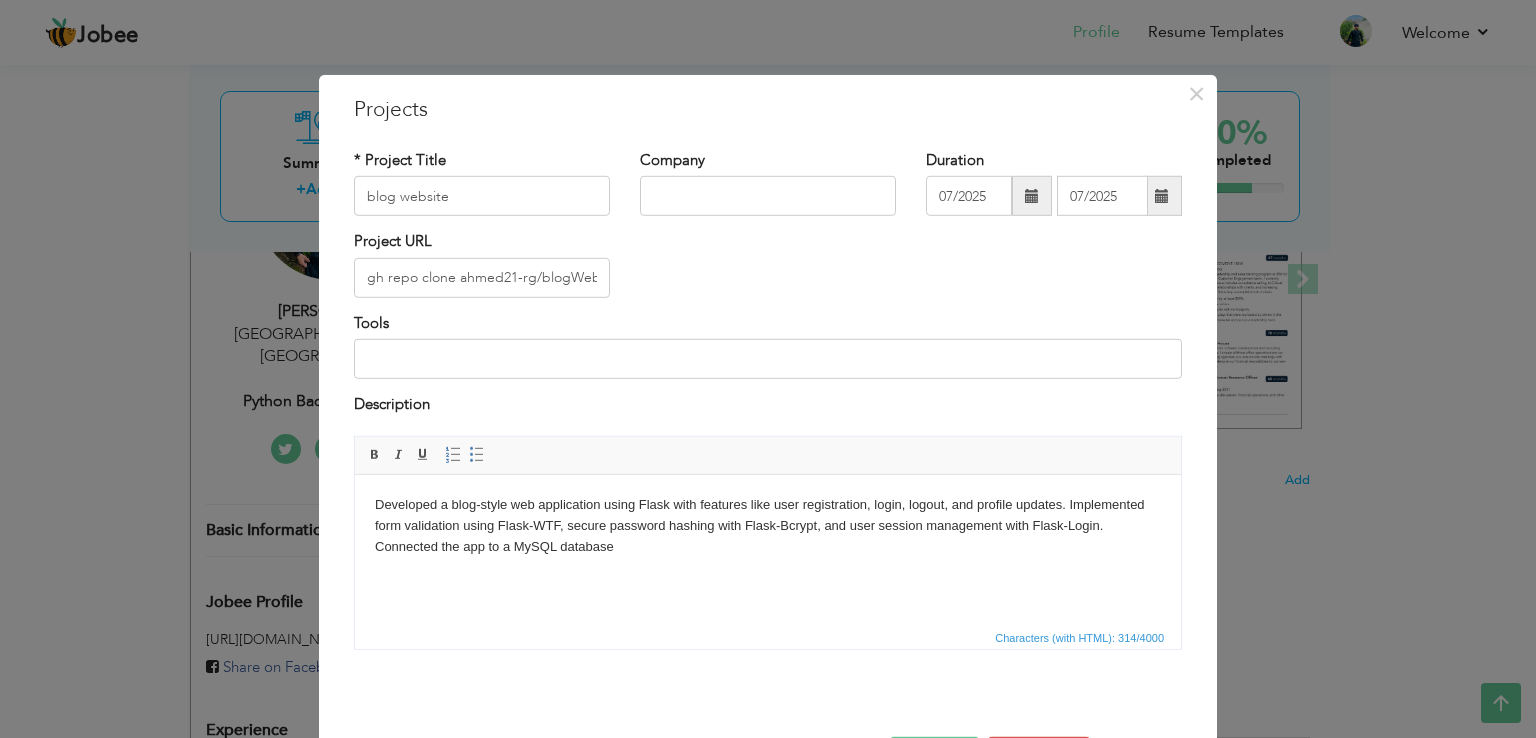click on "×
Projects
* Project Title
blog website
Company
Duration 07/2025 07/2025" at bounding box center [768, 369] 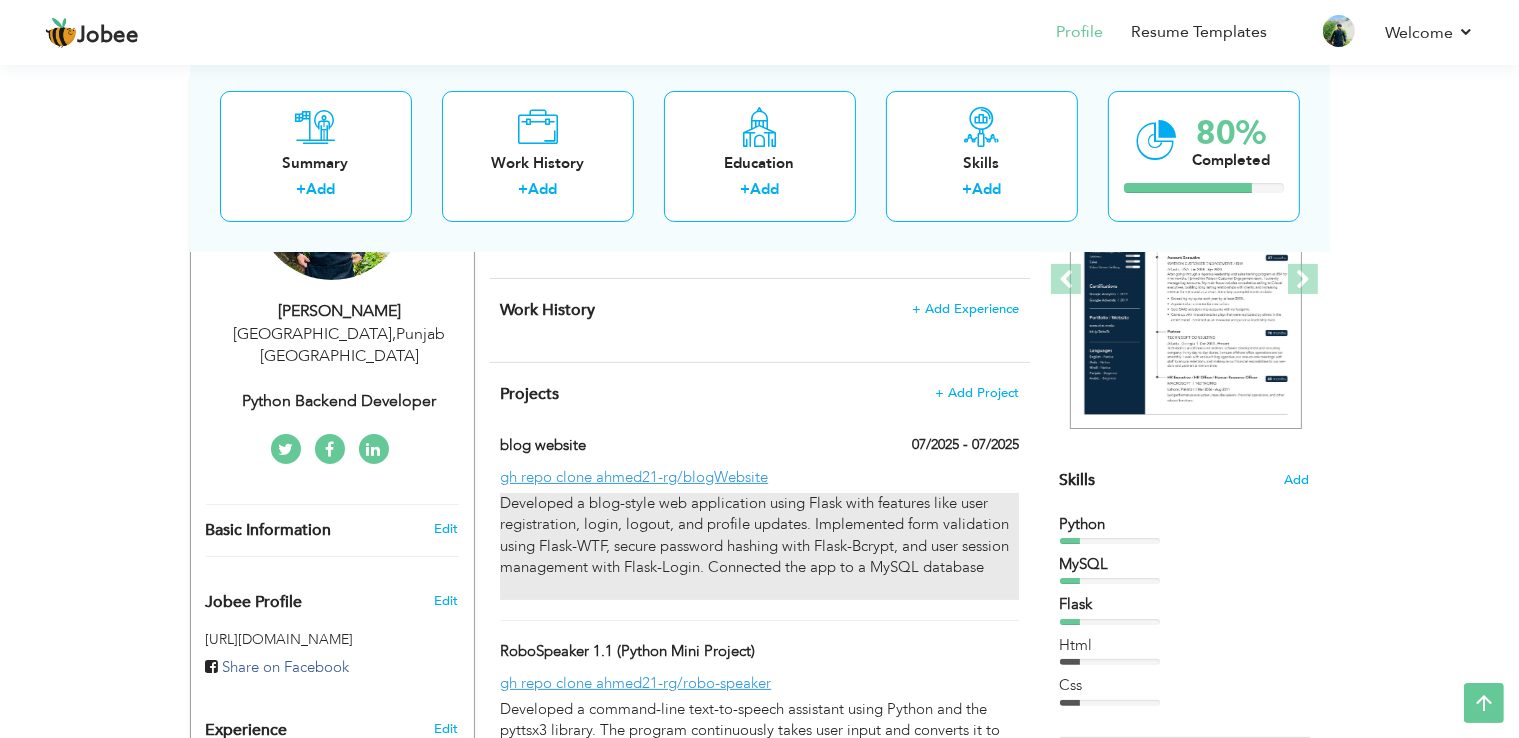 click on "Developed a blog-style web application using Flask with features like user registration, login, logout, and profile updates. Implemented form validation using Flask-WTF, secure password hashing with Flask-Bcrypt, and user session management with Flask-Login. Connected the app to a MySQL database" at bounding box center (759, 546) 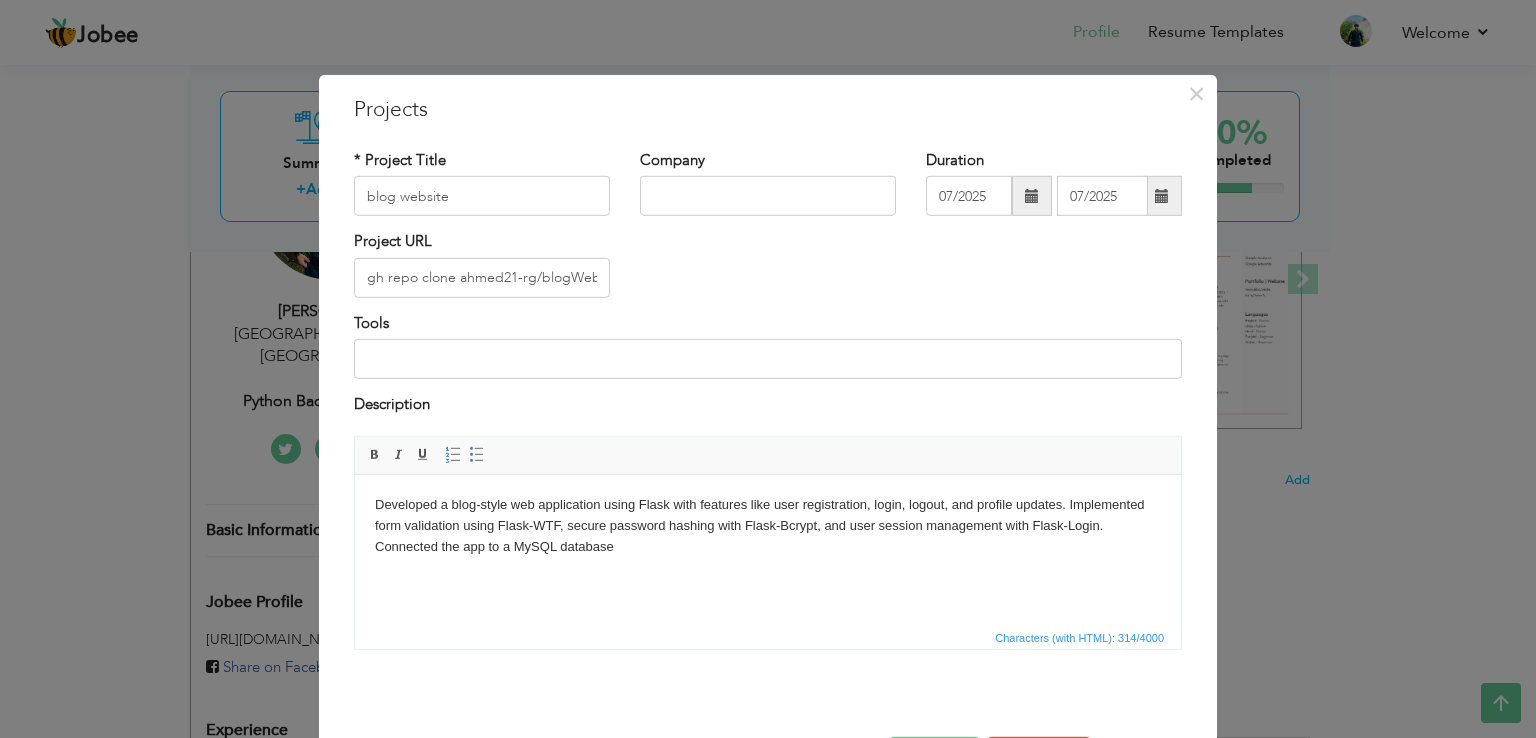 click on "Developed a blog-style web application using Flask with features like user registration, login, logout, and profile updates. Implemented form validation using Flask-WTF, secure password hashing with Flask-Bcrypt, and user session management with Flask-Login. Connected the app to a MySQL database" at bounding box center [768, 535] 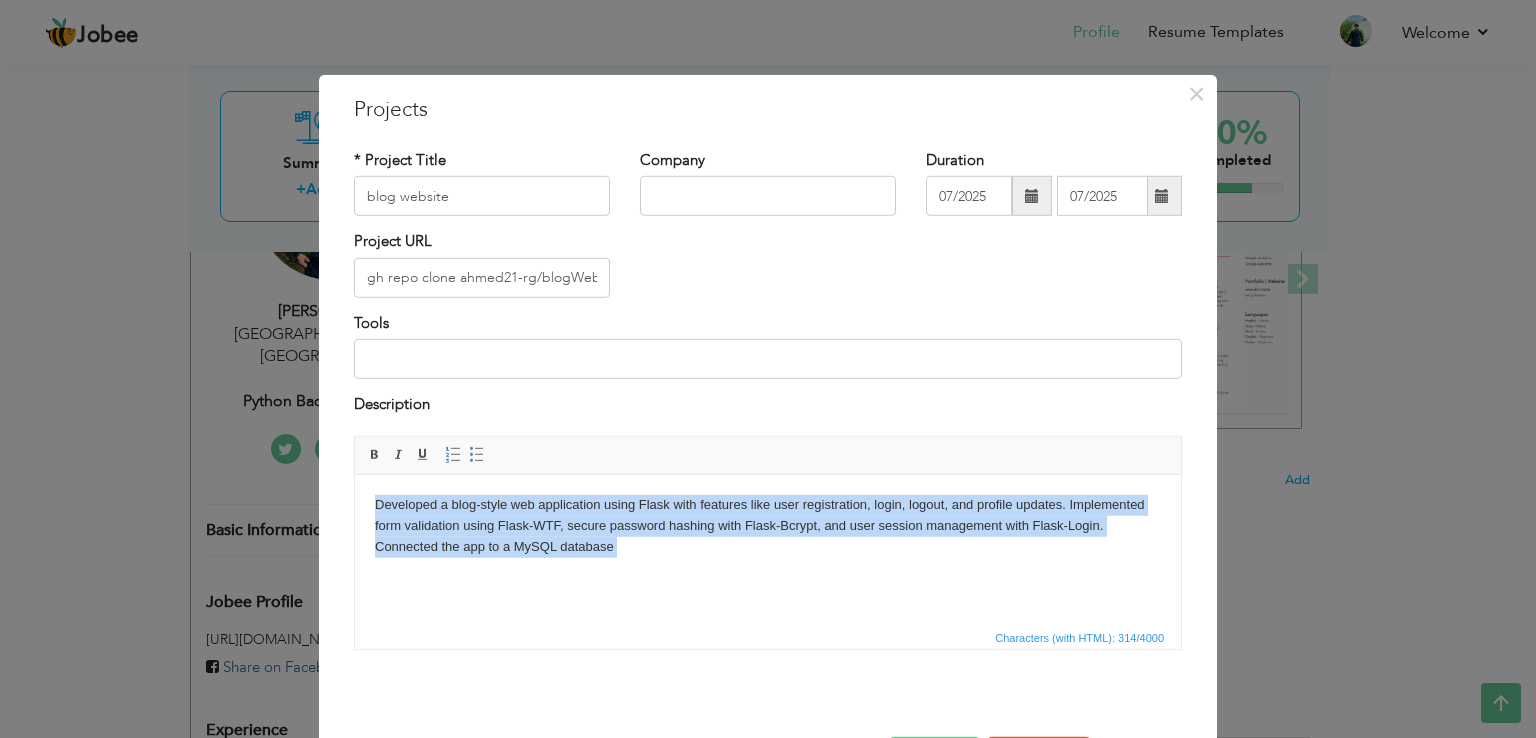 click on "Developed a blog-style web application using Flask with features like user registration, login, logout, and profile updates. Implemented form validation using Flask-WTF, secure password hashing with Flask-Bcrypt, and user session management with Flask-Login. Connected the app to a MySQL database" at bounding box center (768, 535) 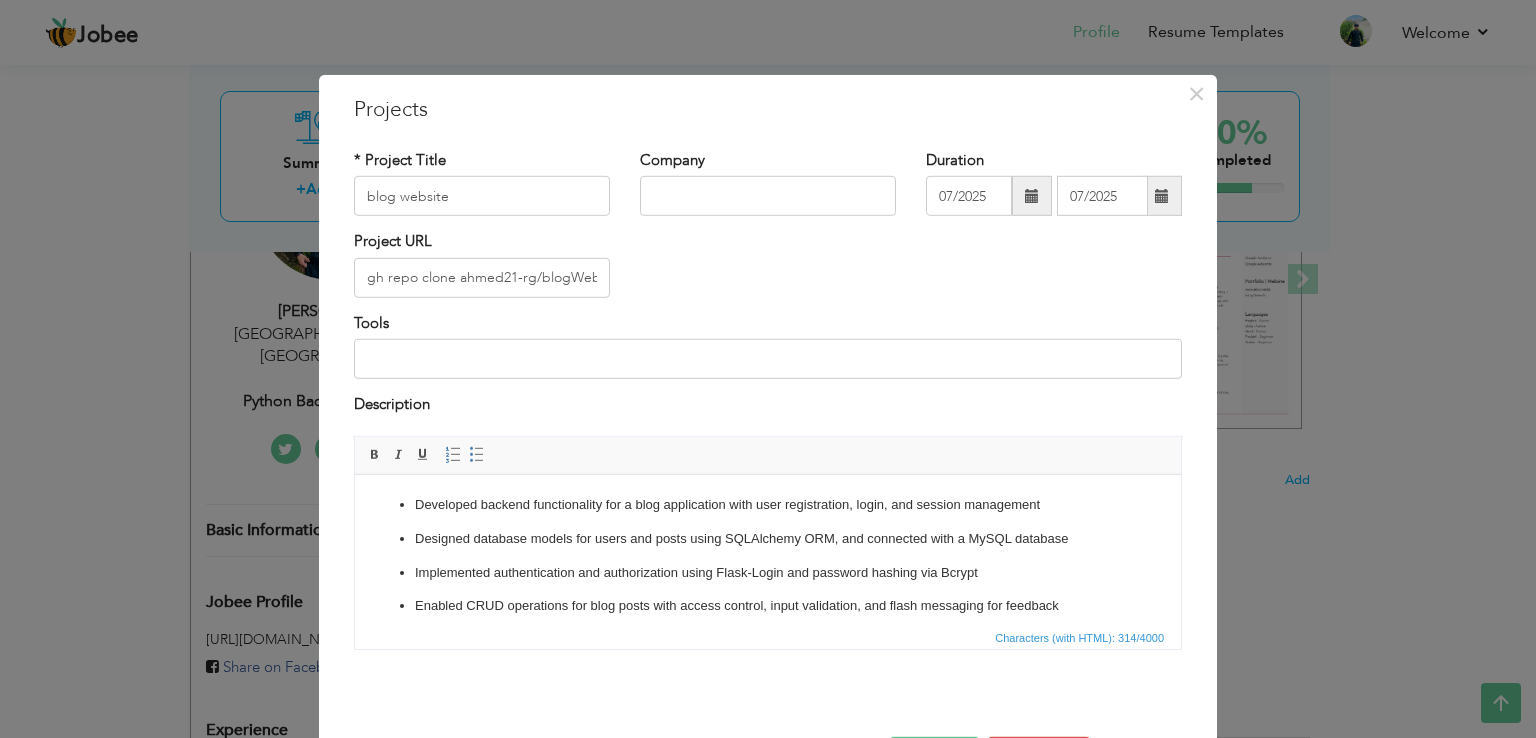 scroll, scrollTop: 22, scrollLeft: 0, axis: vertical 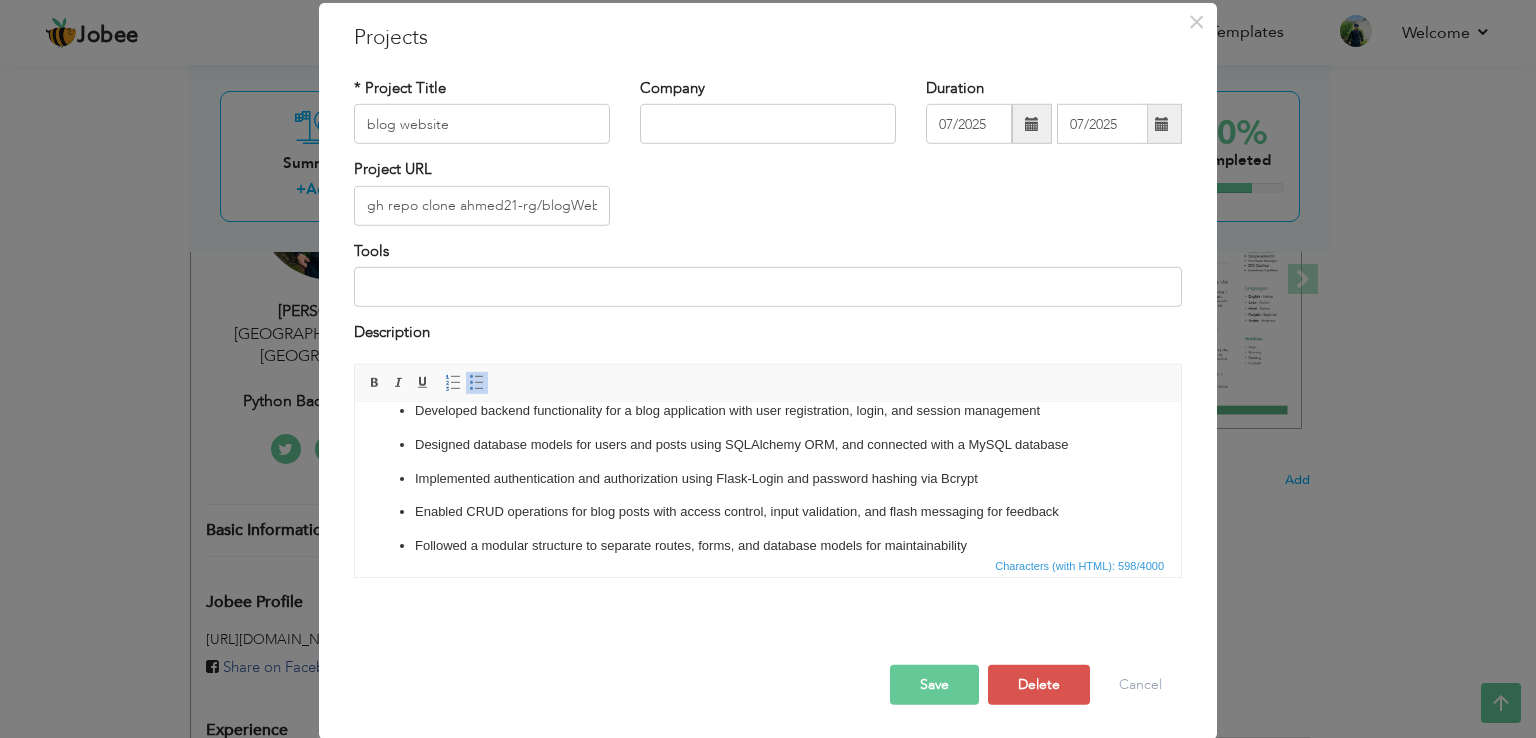 click on "Save" at bounding box center [934, 684] 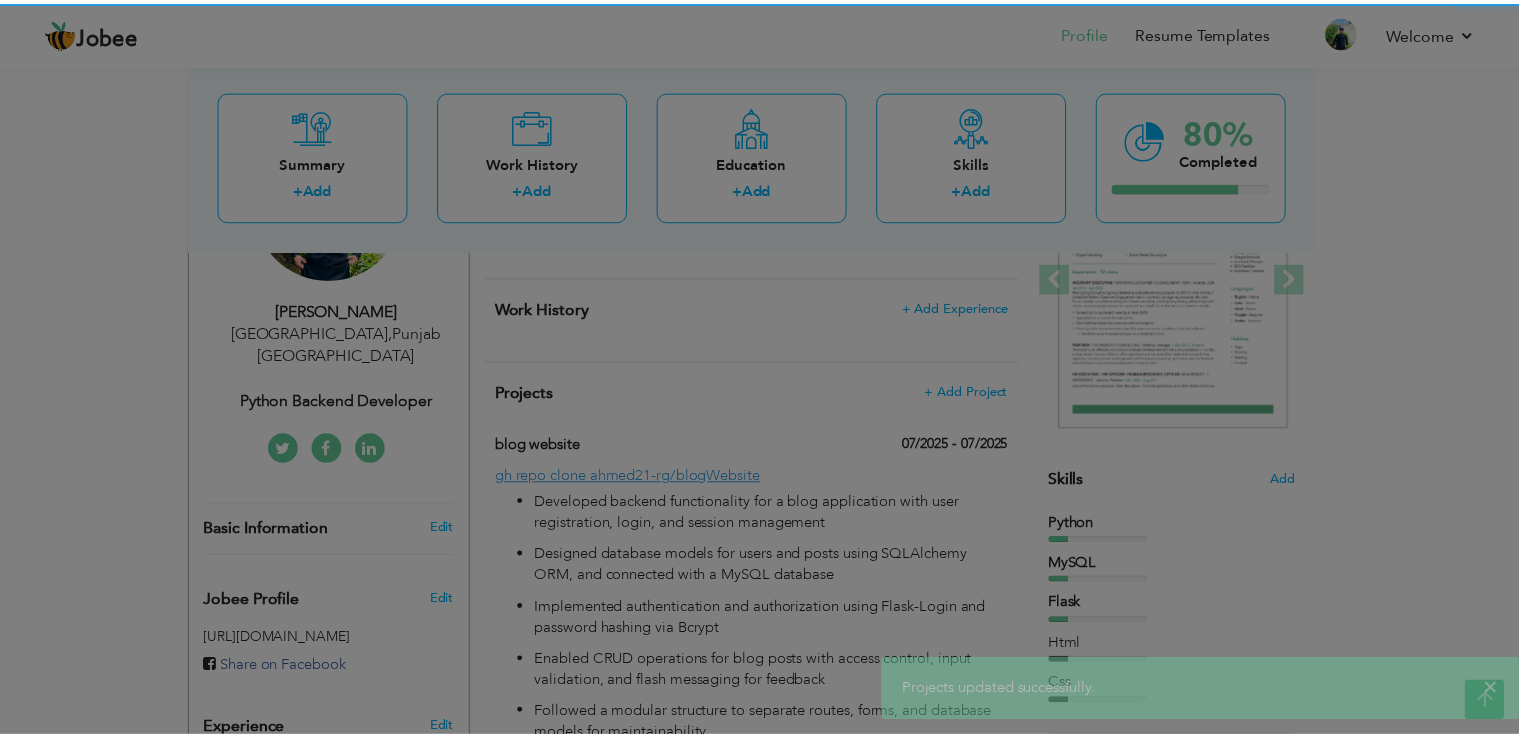scroll, scrollTop: 0, scrollLeft: 0, axis: both 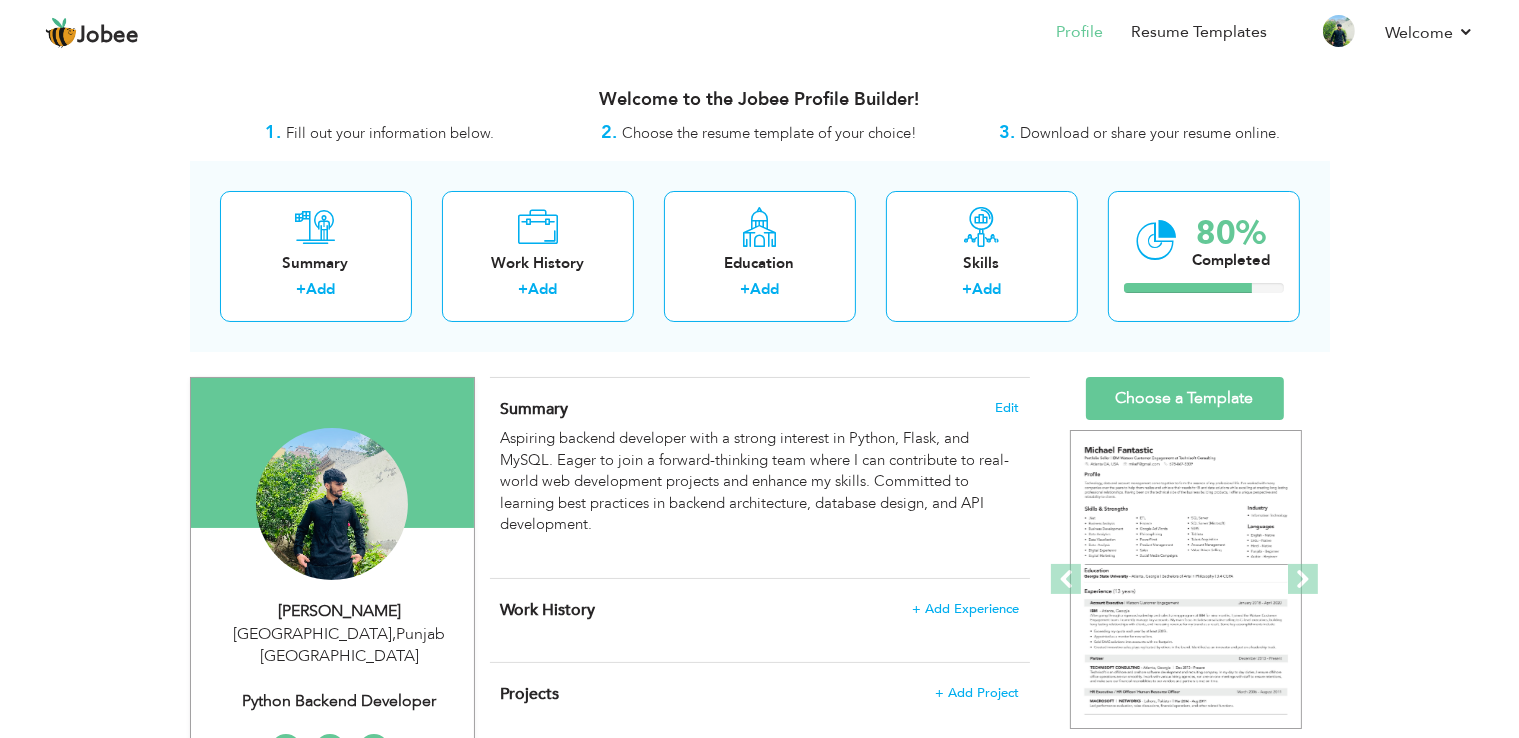 click on "View Resume
Export PDF
Profile
Summary
Public Link
Experience
Education
Awards
Work Histroy
Projects
Certifications
Skills
Preferred Job City" at bounding box center (759, 806) 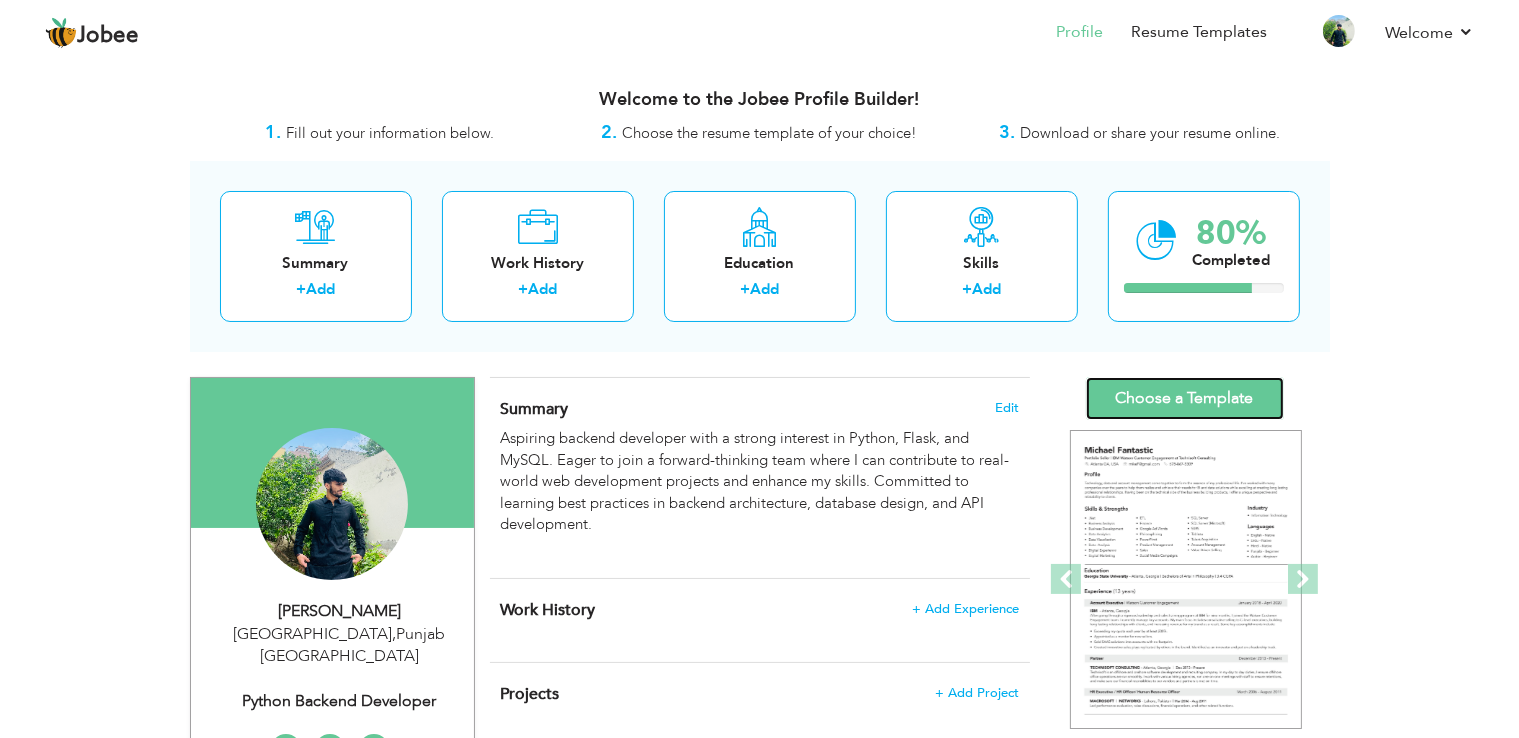 click on "Choose a Template" at bounding box center (1185, 398) 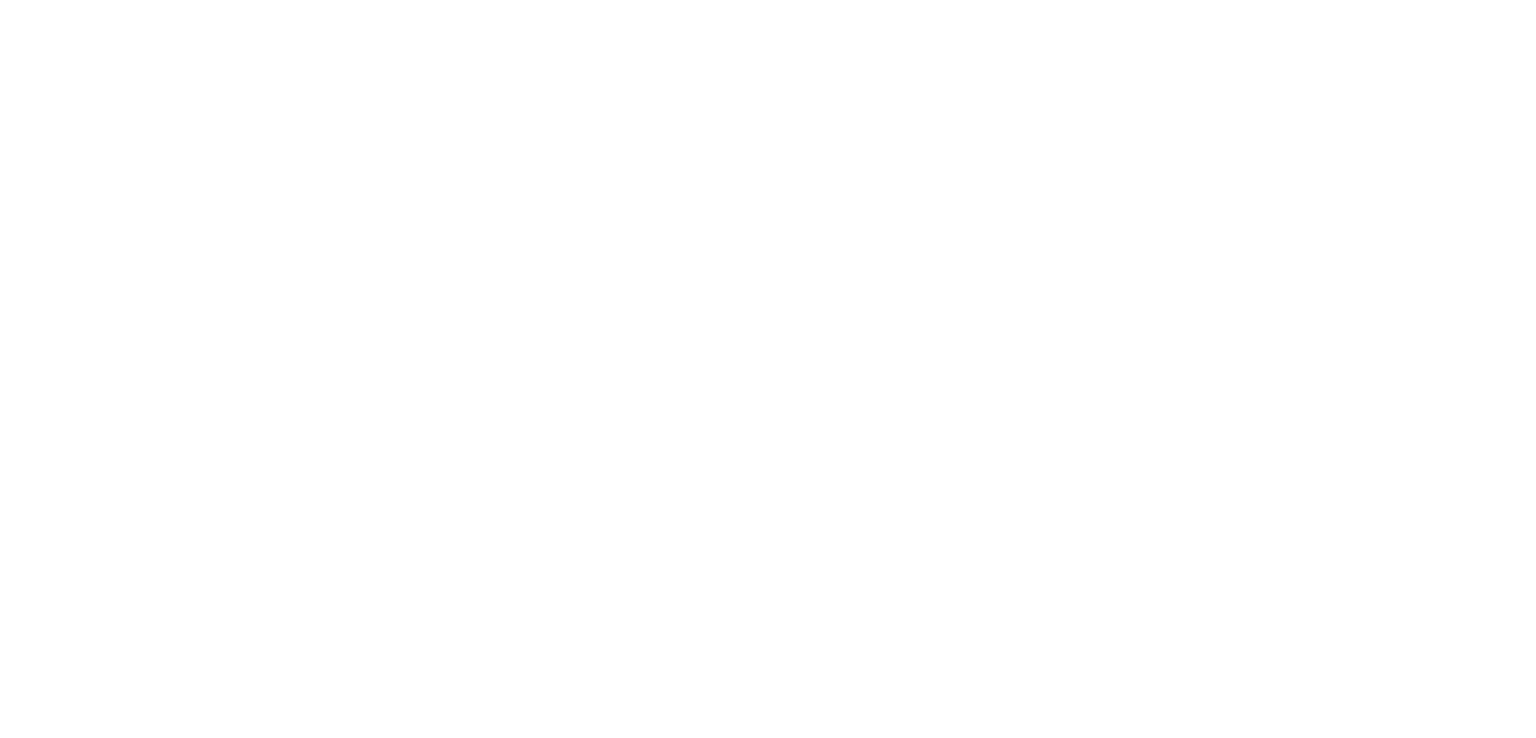 scroll, scrollTop: 0, scrollLeft: 0, axis: both 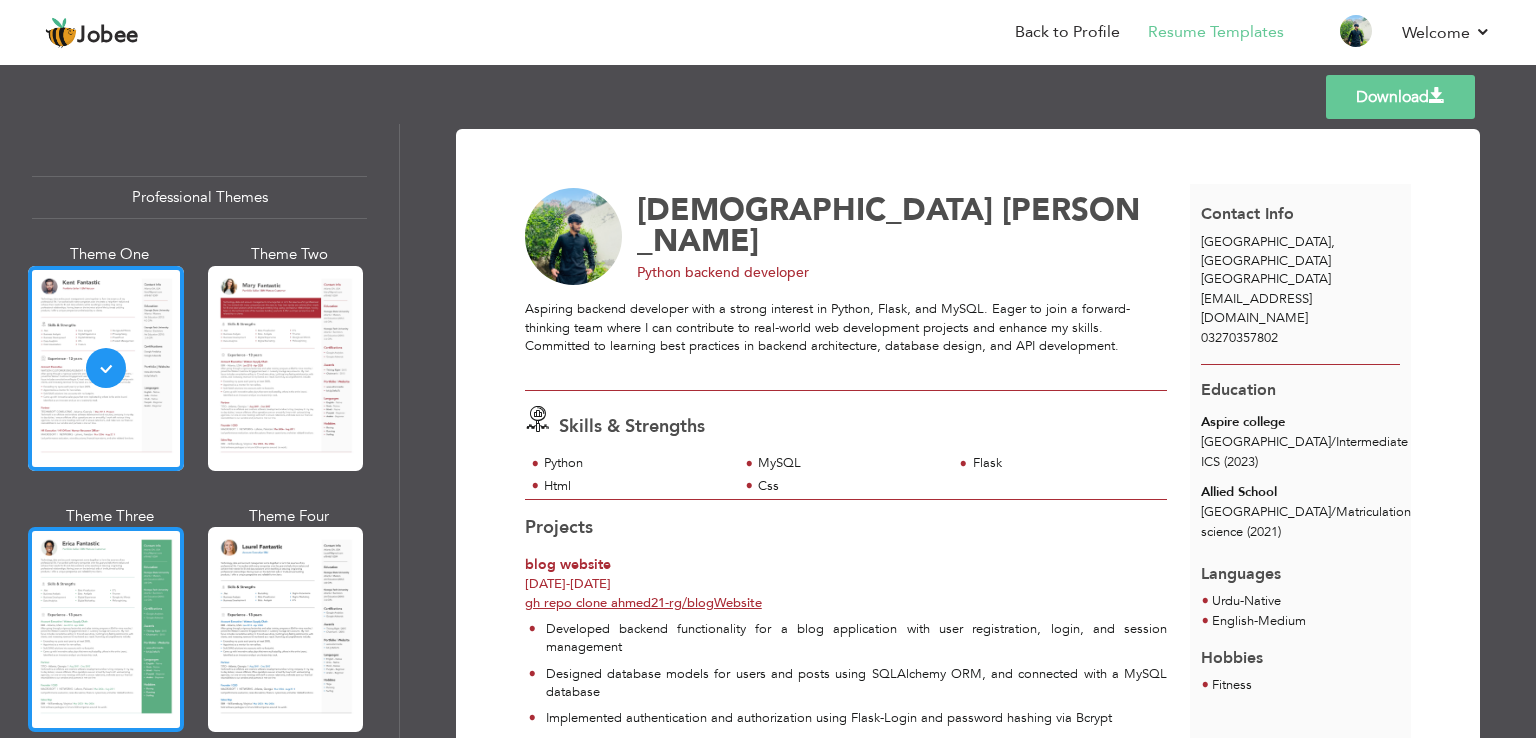 click at bounding box center [106, 629] 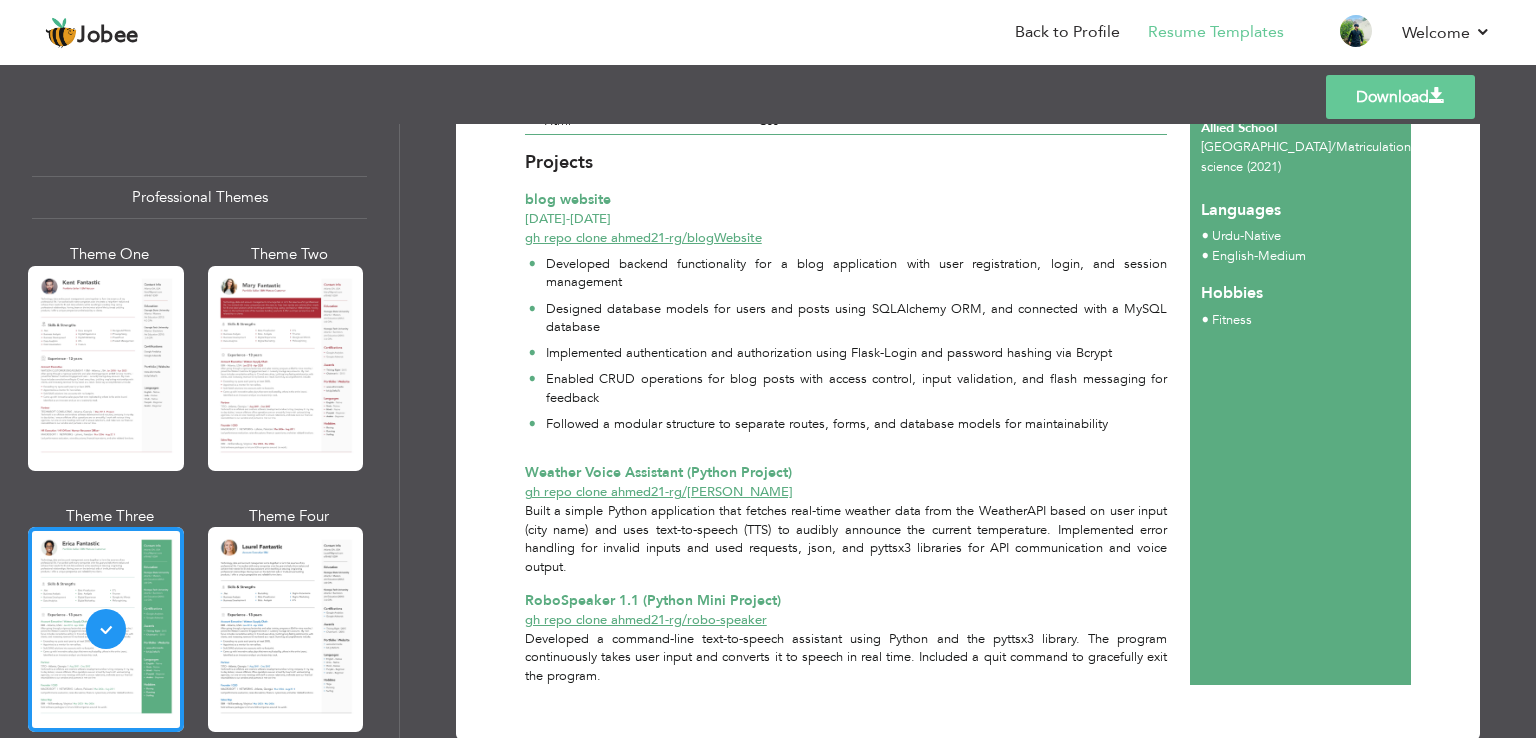 scroll, scrollTop: 400, scrollLeft: 0, axis: vertical 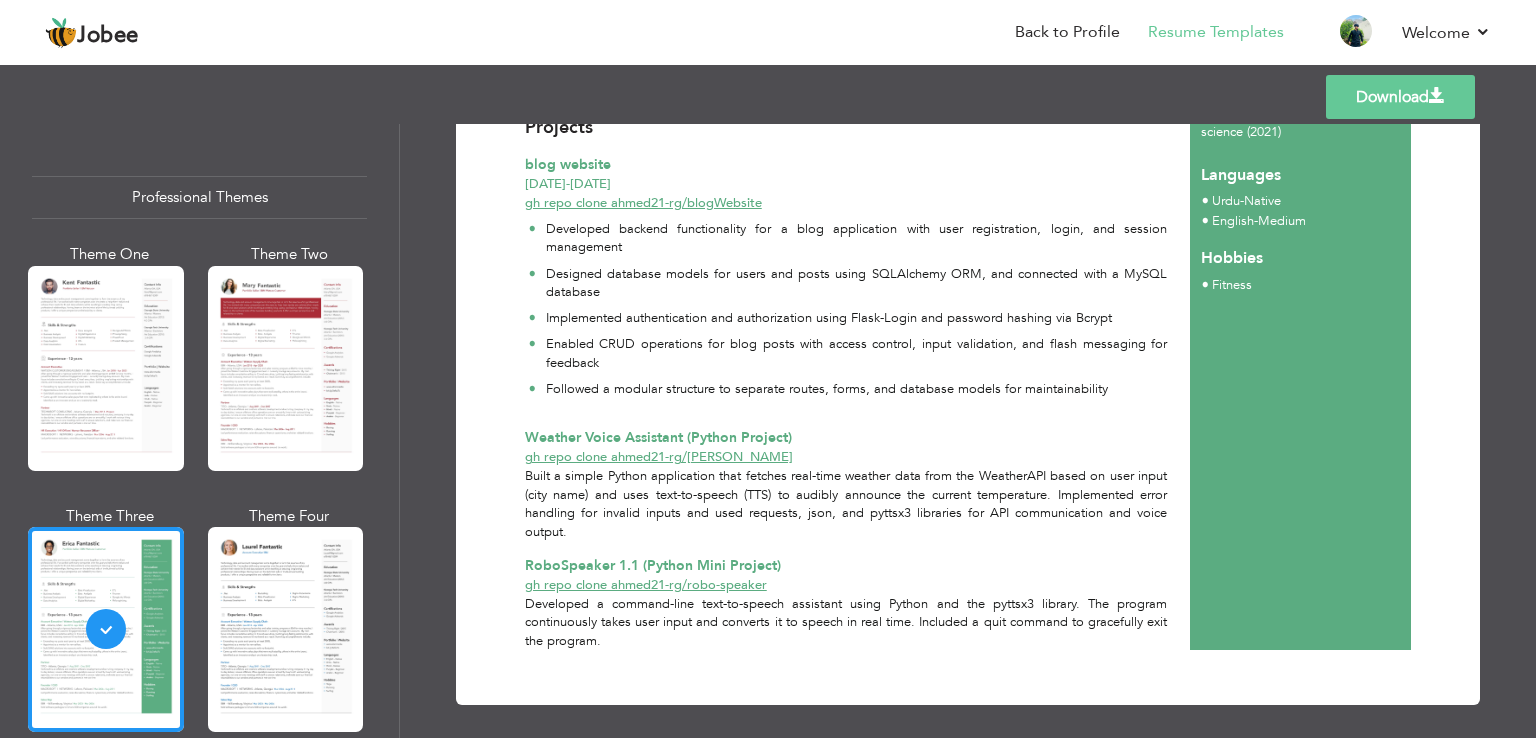 click on "Download" at bounding box center (1400, 97) 